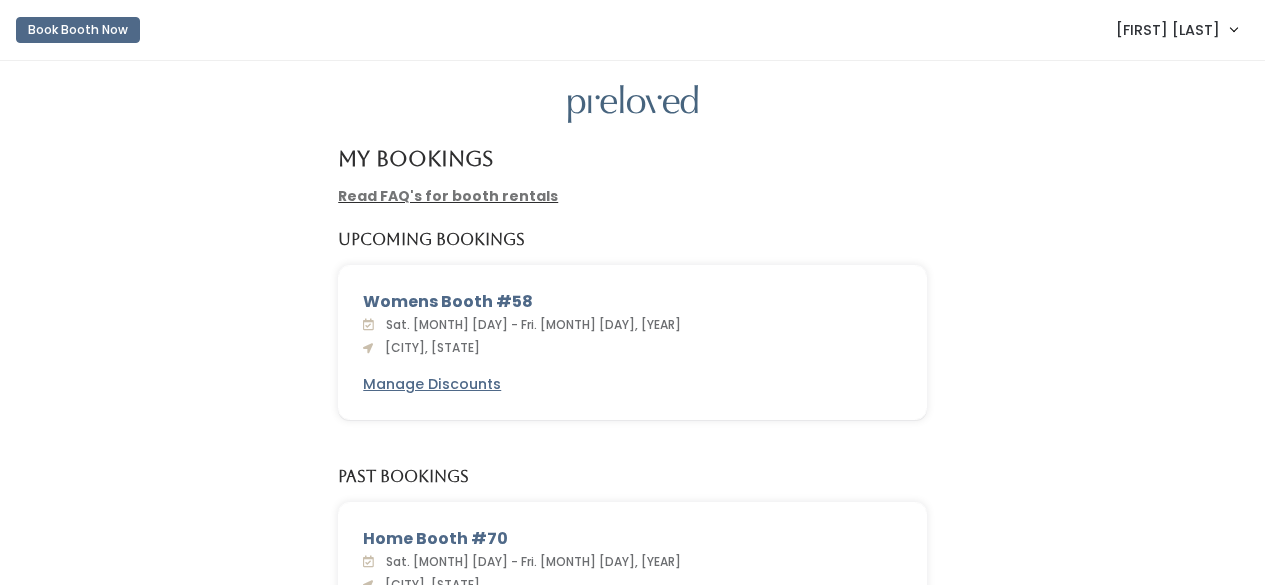 scroll, scrollTop: 0, scrollLeft: 0, axis: both 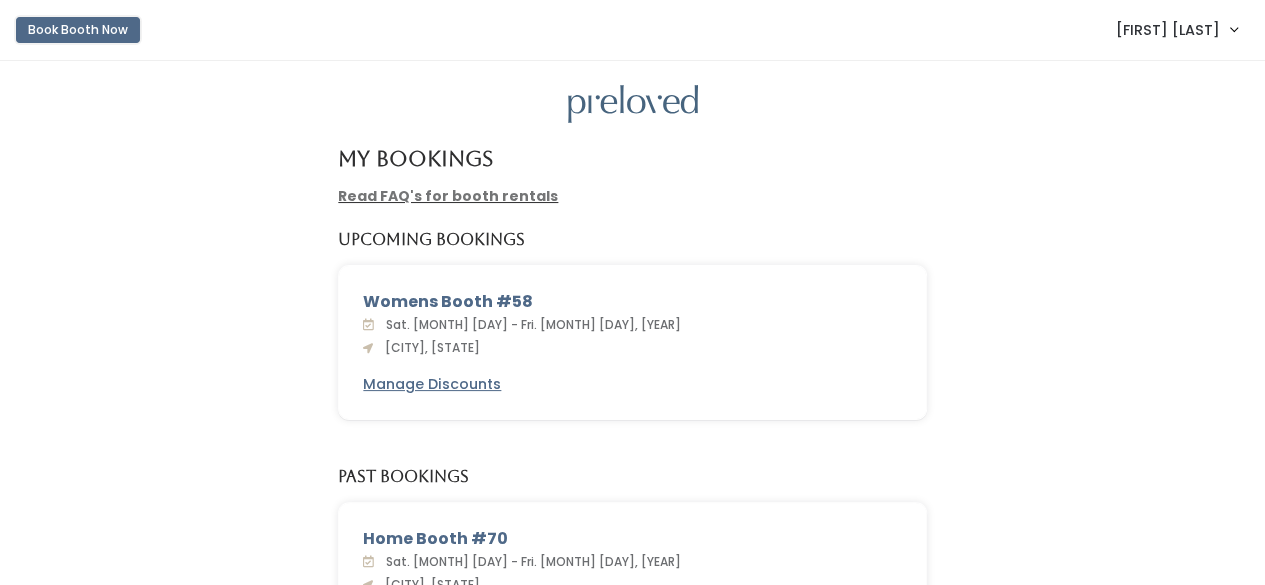 click on "Book Booth Now" at bounding box center [78, 30] 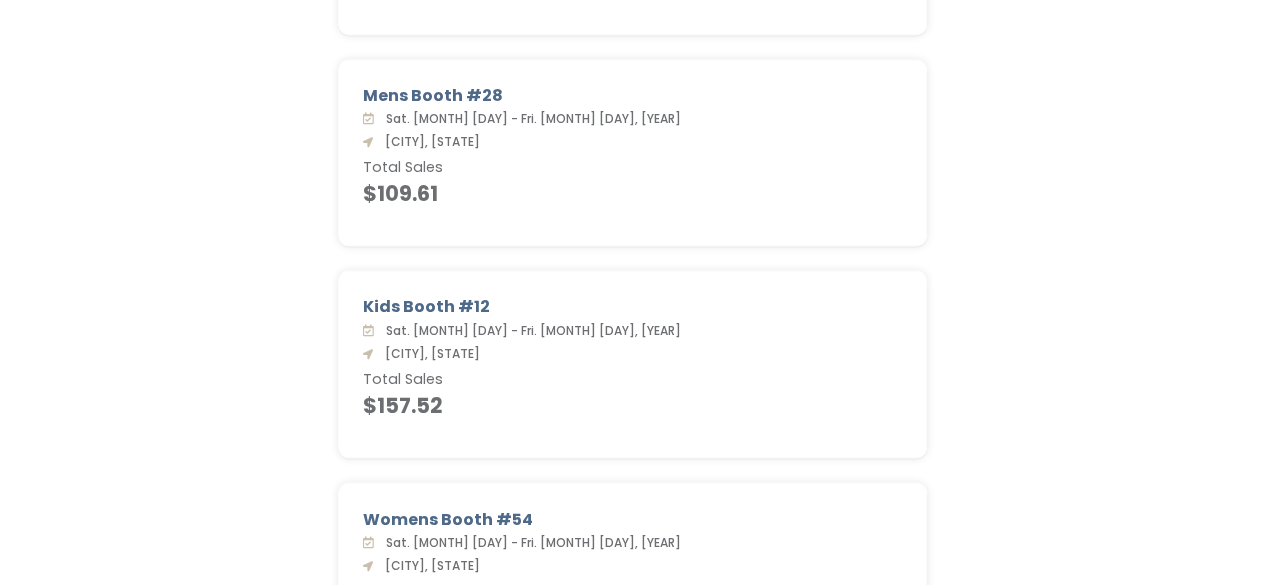 scroll, scrollTop: 1700, scrollLeft: 0, axis: vertical 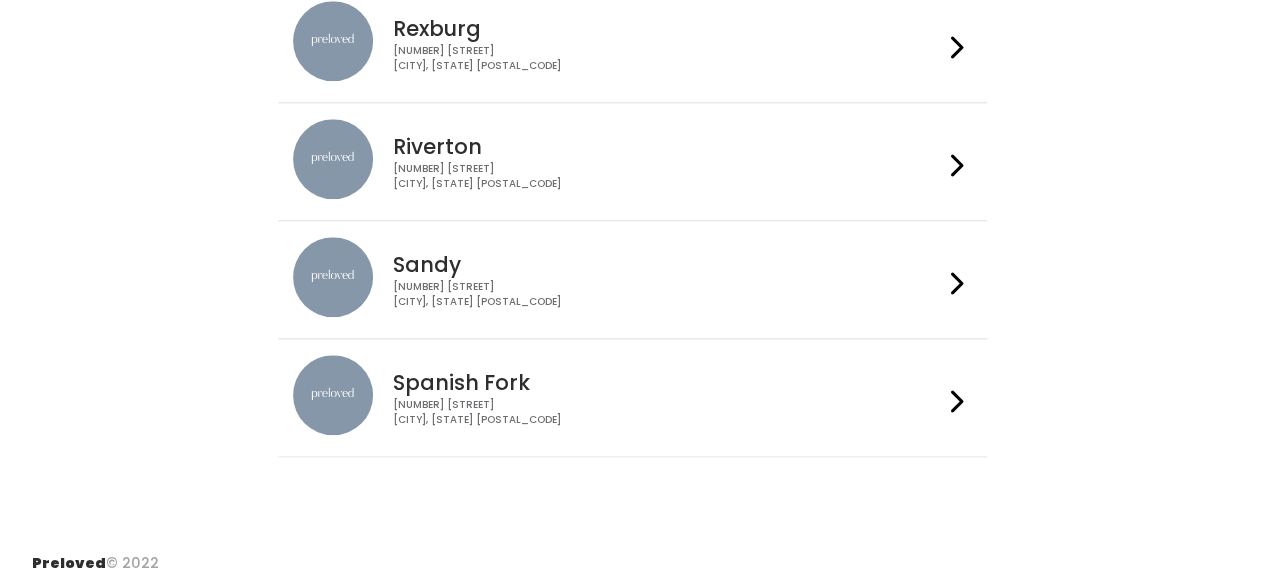 click on "Spanish Fork" at bounding box center [668, 382] 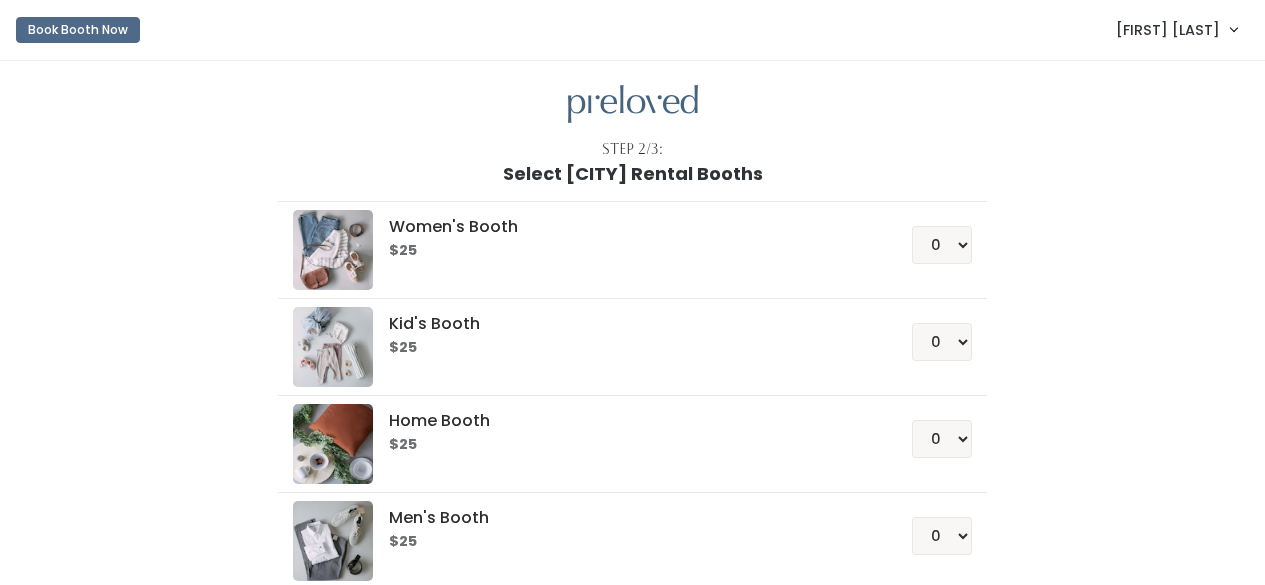 scroll, scrollTop: 0, scrollLeft: 0, axis: both 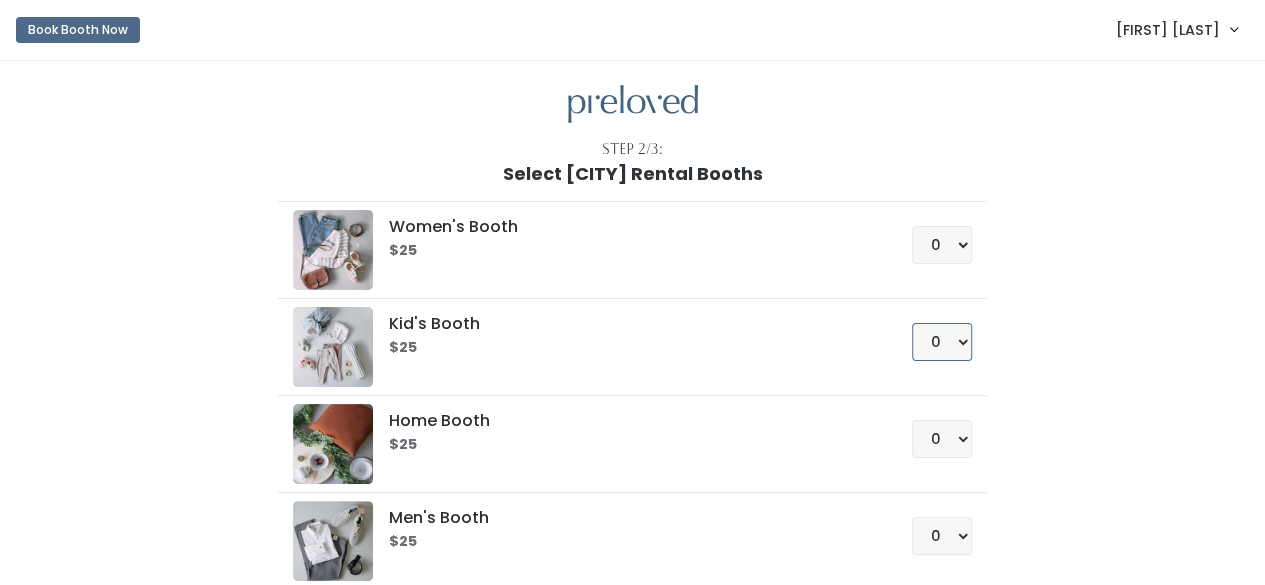 click on "0
1
2
3
4" at bounding box center (942, 342) 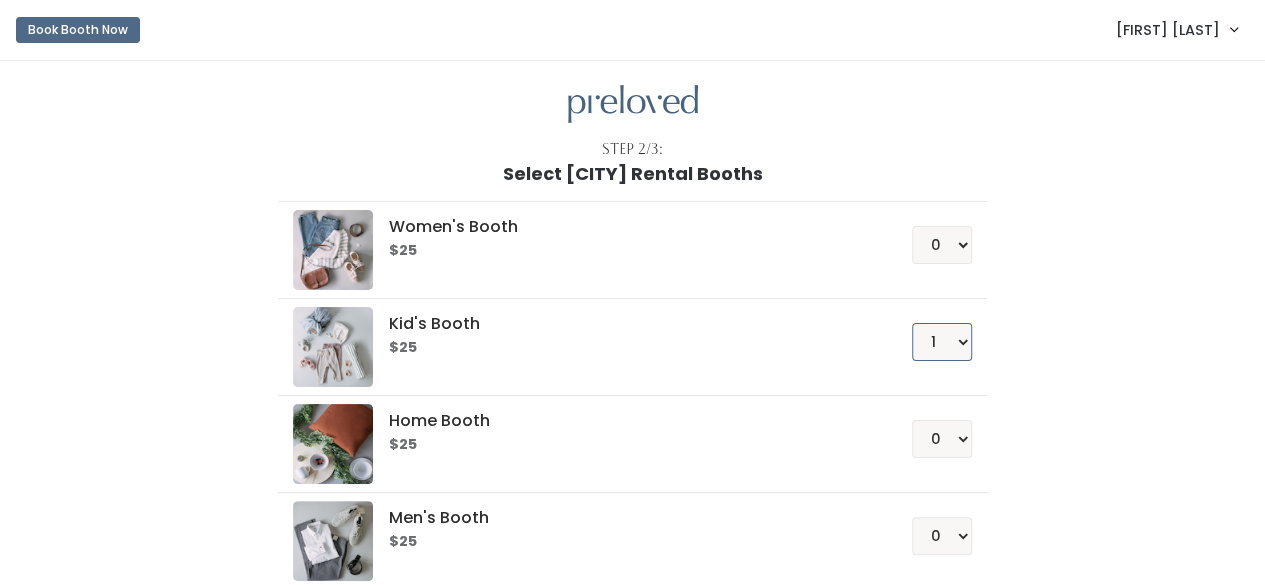click on "0
1
2
3
4" at bounding box center [942, 342] 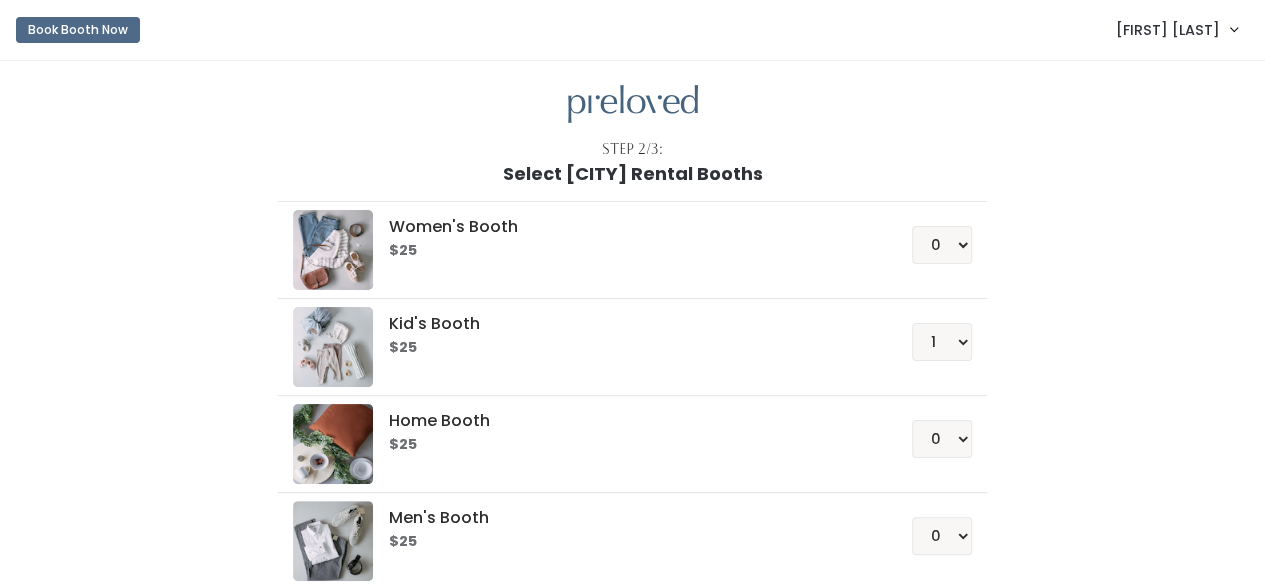 click on "Women's Booth
$25
0
1
2
3
4
Kid's Booth
$25
0
1
2
3
4" at bounding box center (632, 420) 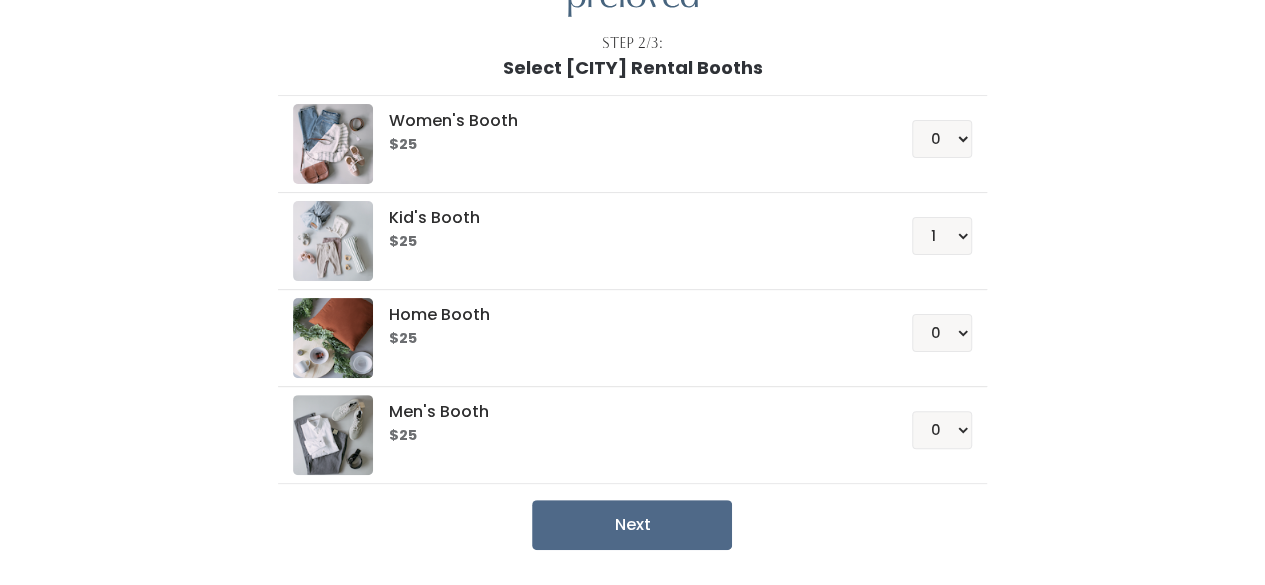scroll, scrollTop: 166, scrollLeft: 0, axis: vertical 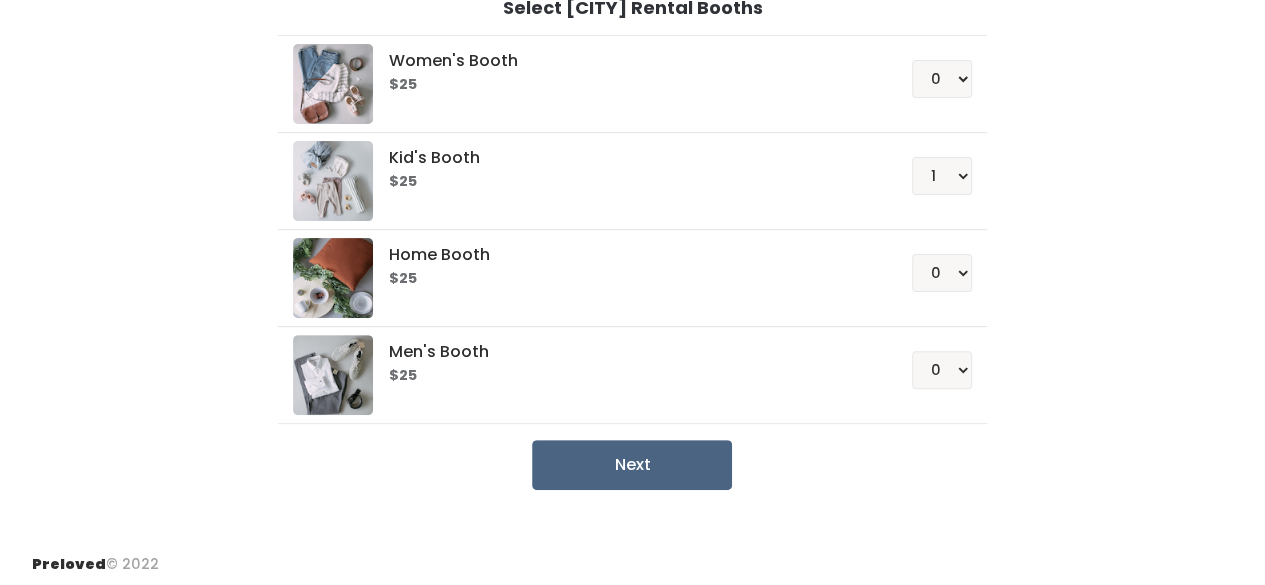 drag, startPoint x: 411, startPoint y: 517, endPoint x: 610, endPoint y: 479, distance: 202.59566 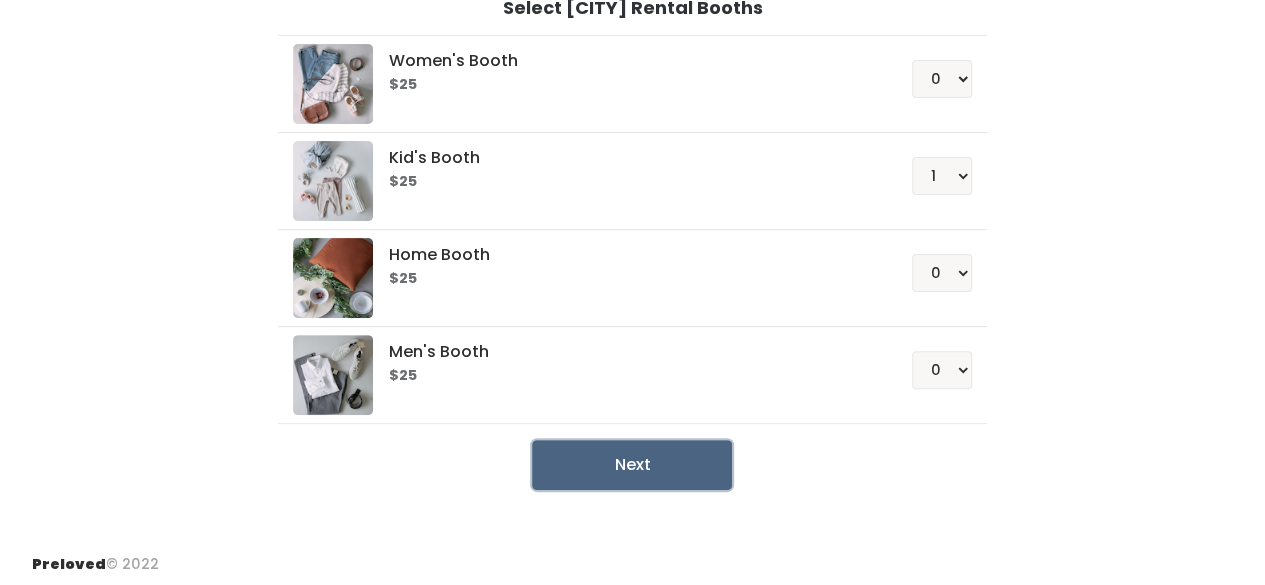 drag, startPoint x: 610, startPoint y: 479, endPoint x: 666, endPoint y: 464, distance: 57.974133 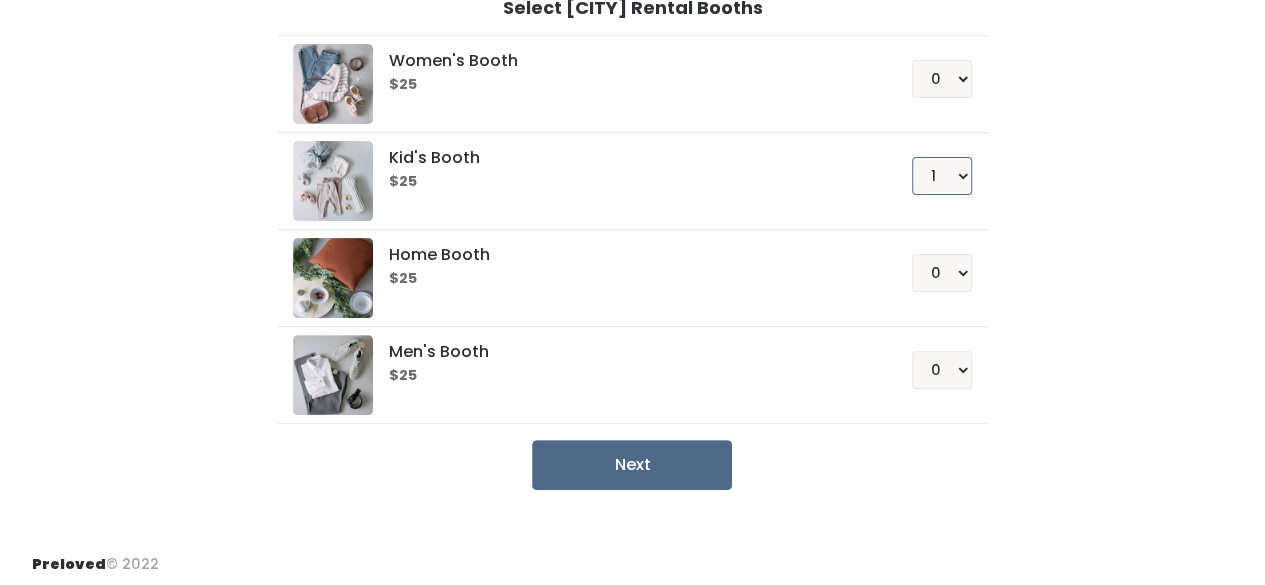 click on "0
1
2
3
4" at bounding box center [942, 176] 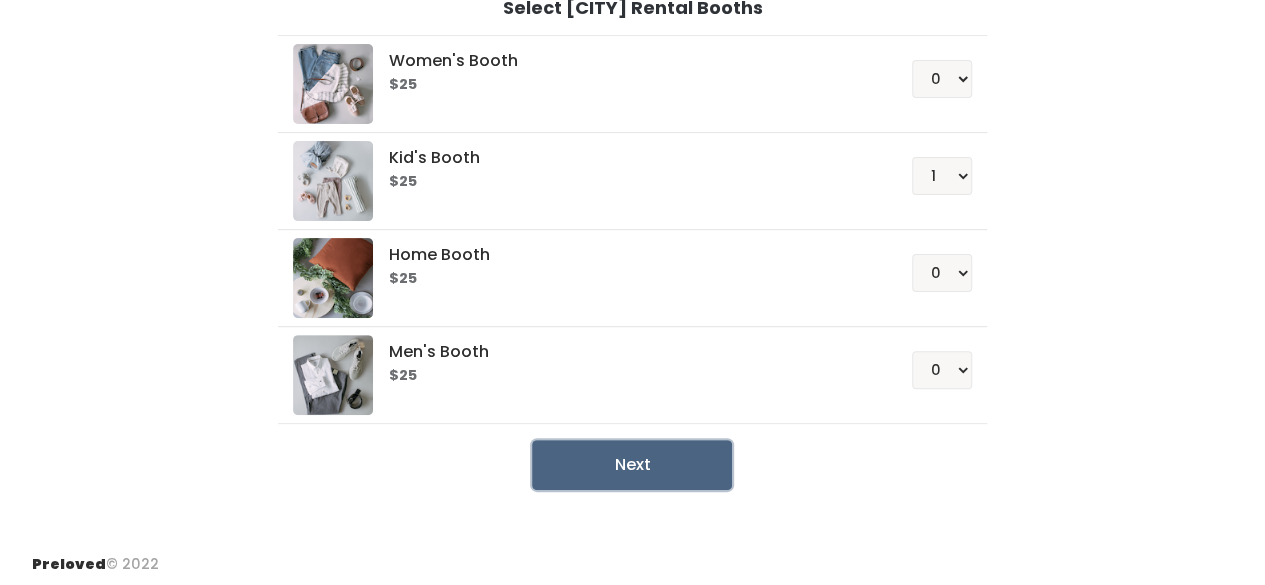 click on "Next" at bounding box center (632, 465) 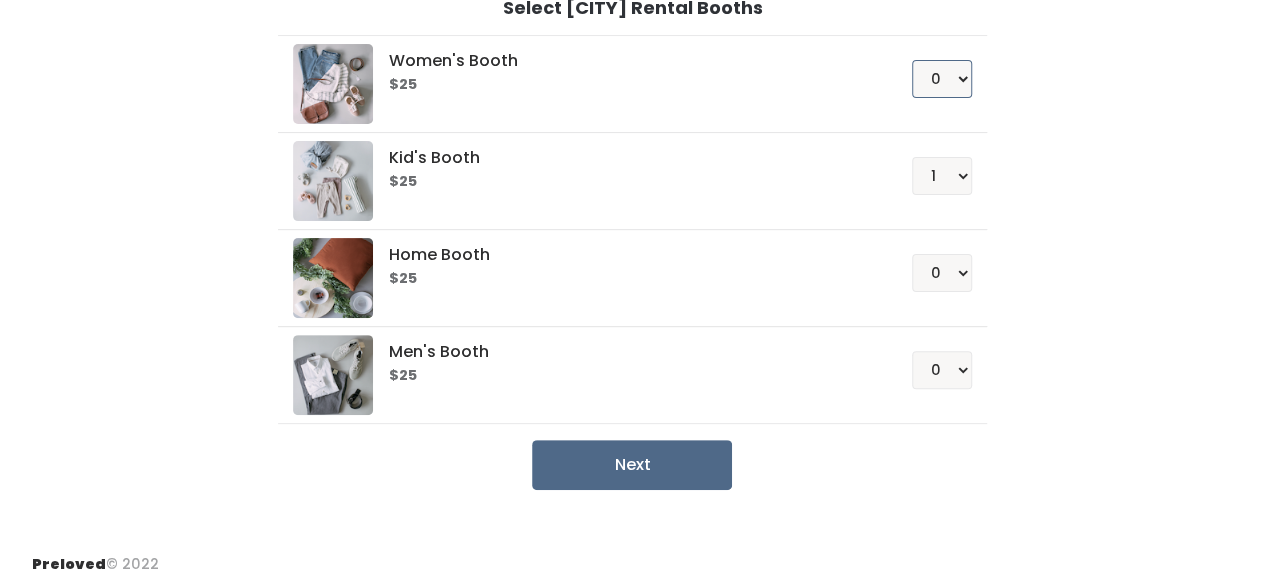 click on "0
1
2
3
4" at bounding box center [942, 79] 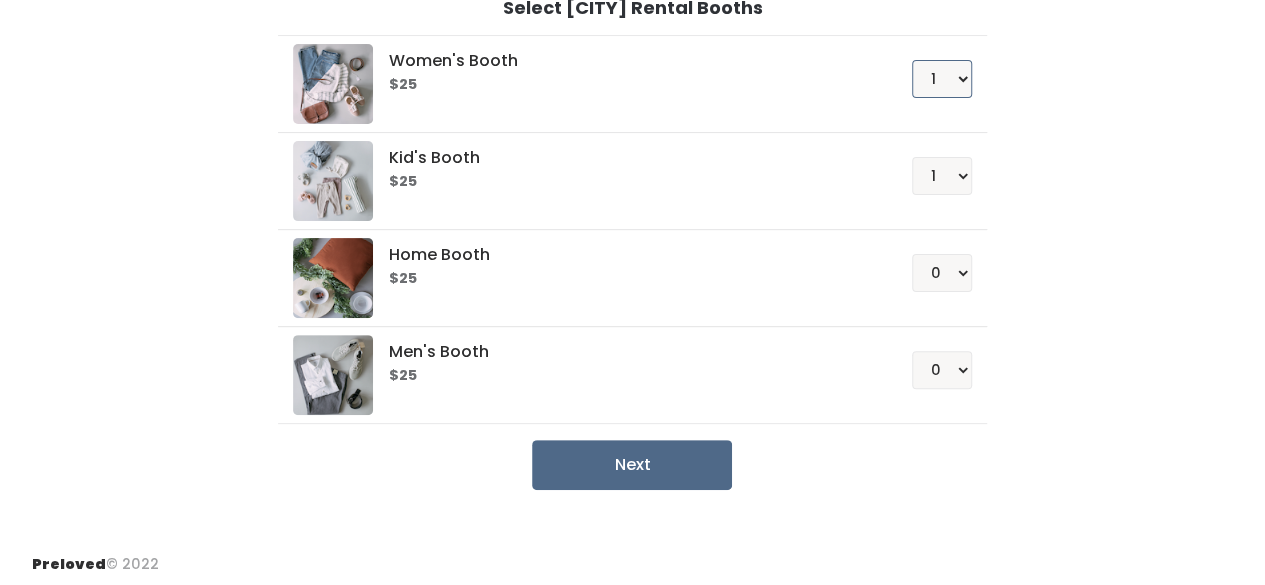 click on "0
1
2
3
4" at bounding box center (942, 79) 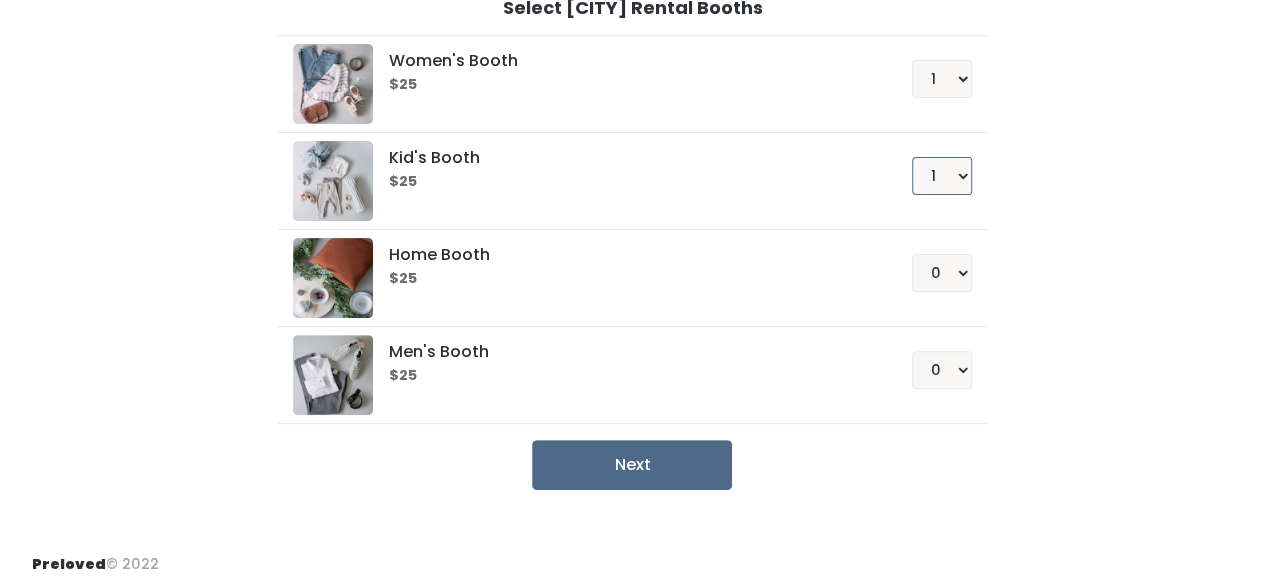 drag, startPoint x: 932, startPoint y: 177, endPoint x: 932, endPoint y: 189, distance: 12 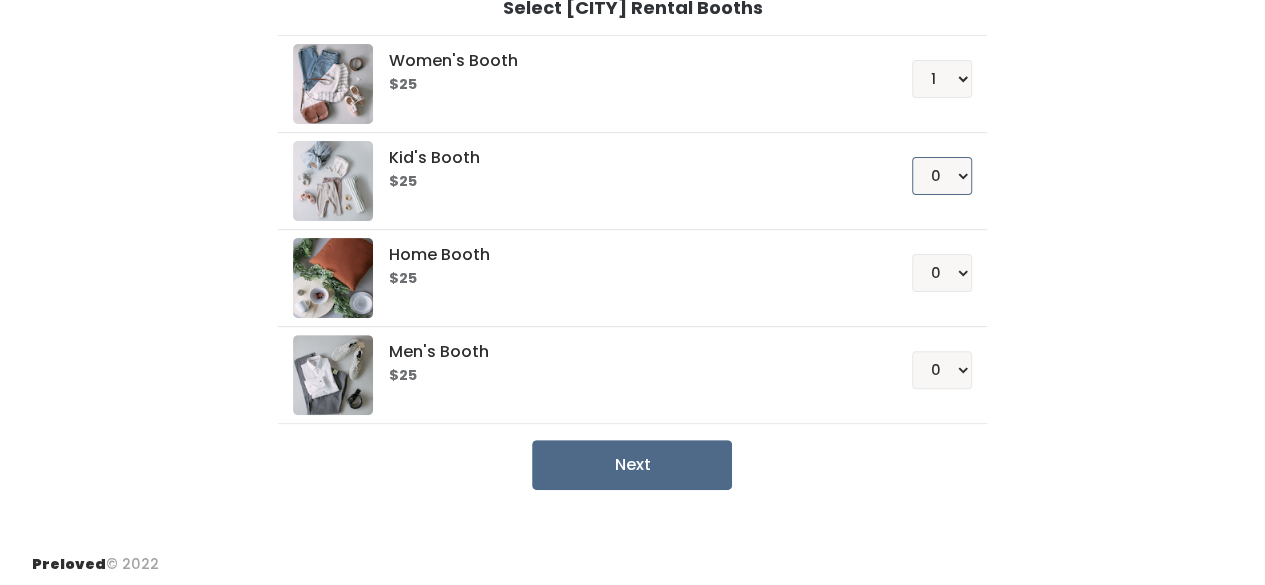 click on "0
1
2
3
4" at bounding box center [942, 176] 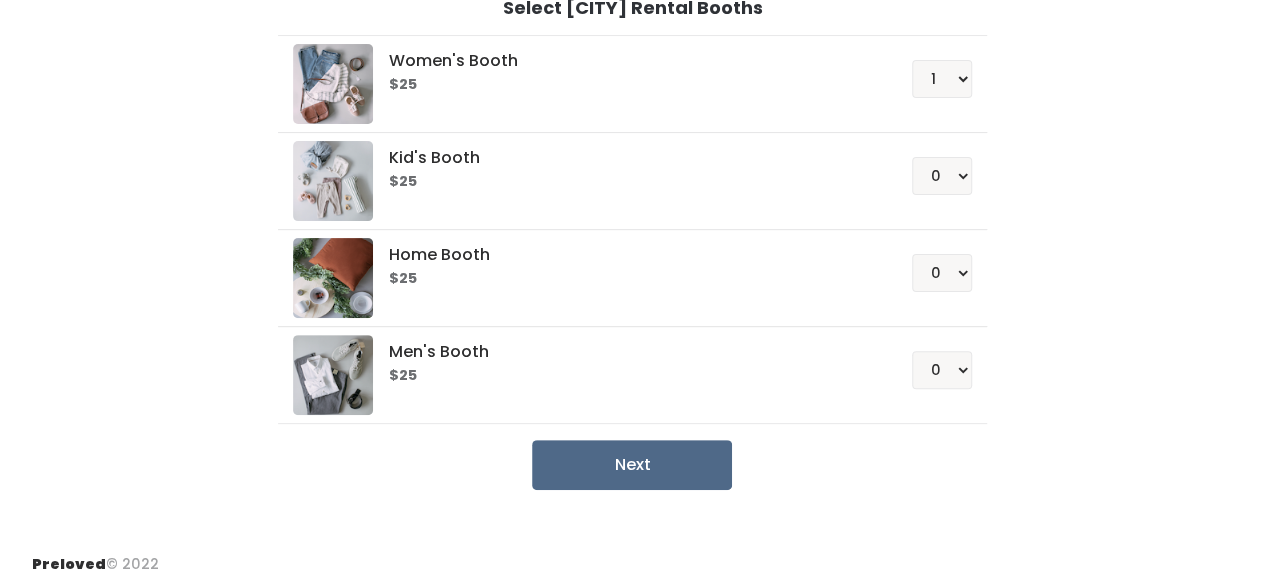 click on "Women's Booth
$25
0
1
2
3
4
Kid's Booth
$25
0
1
2
3
4" at bounding box center [632, 254] 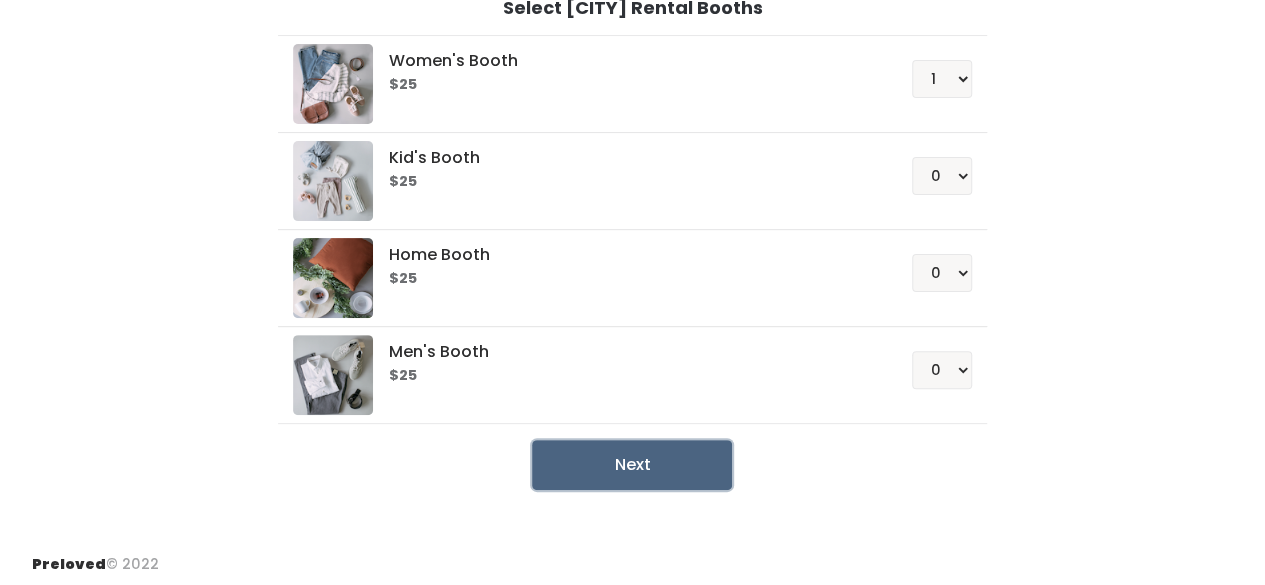 click on "Next" at bounding box center (632, 465) 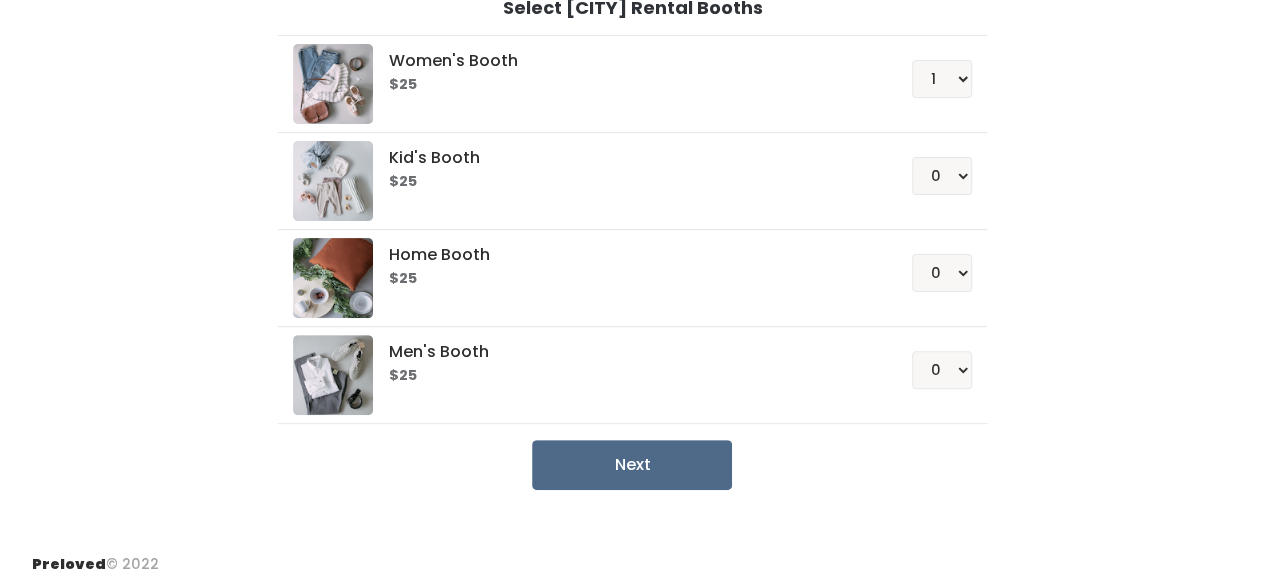 drag, startPoint x: 972, startPoint y: 70, endPoint x: 961, endPoint y: 79, distance: 14.21267 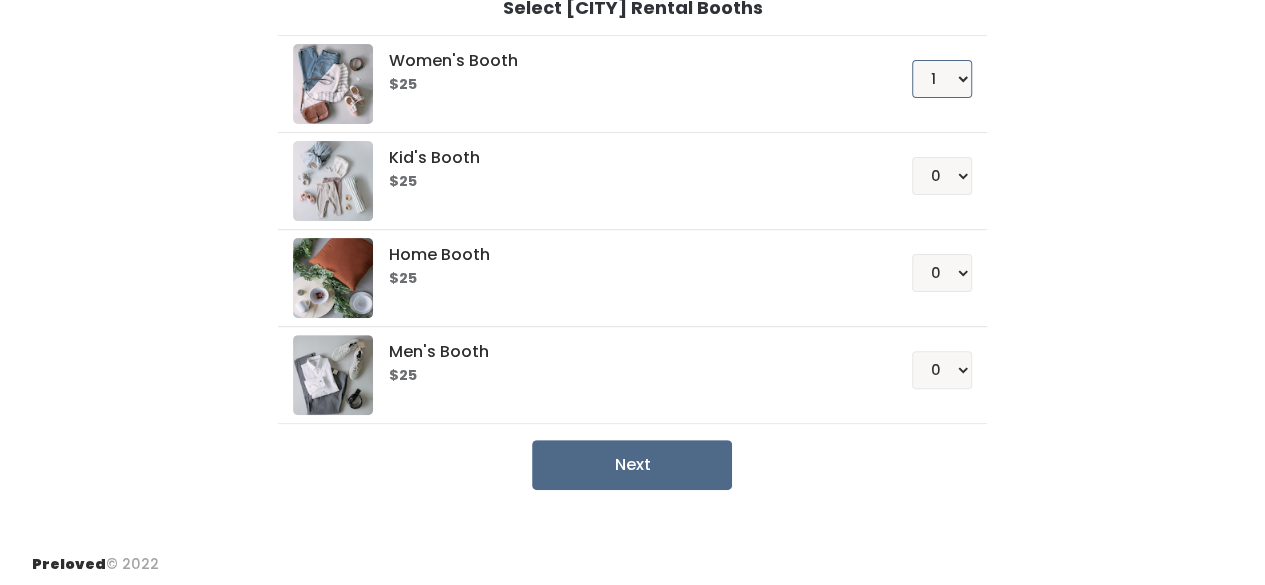 click on "0
1
2
3
4" at bounding box center [942, 79] 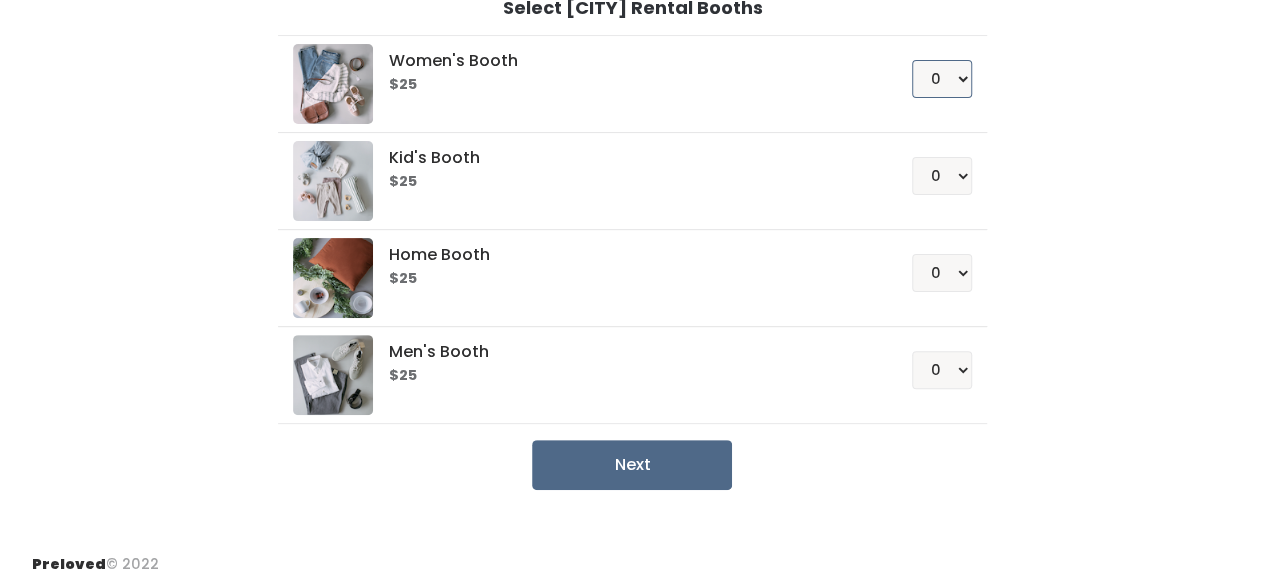 click on "0
1
2
3
4" at bounding box center [942, 79] 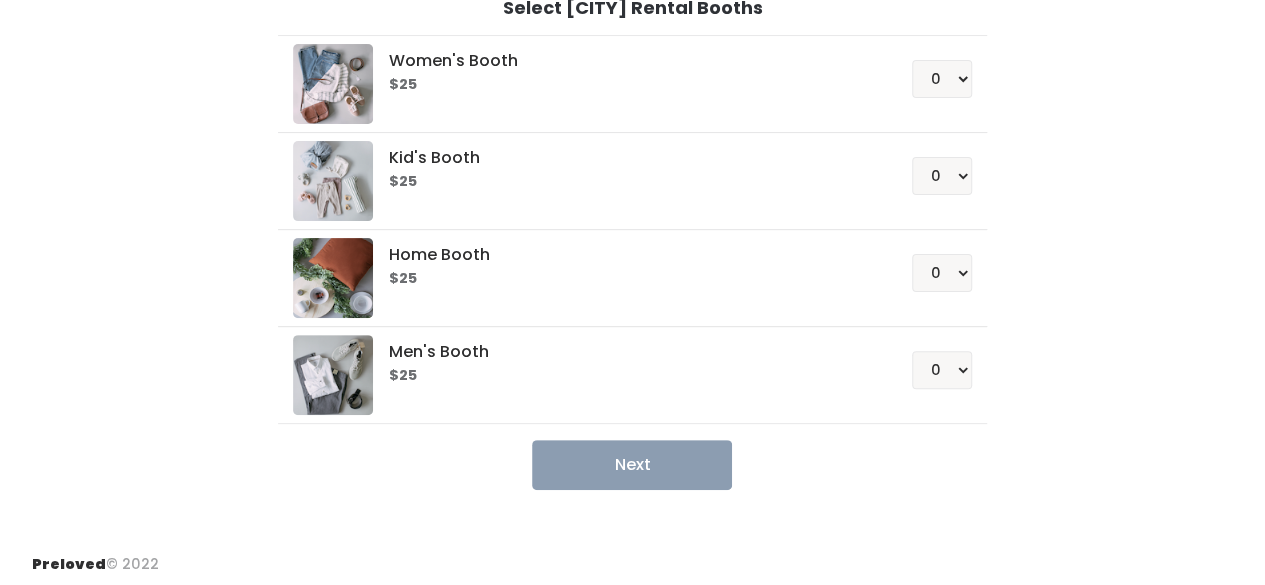 click on "Women's Booth
$25
0
1
2
3
4
Kid's Booth
$25
0
1
2
3
4
0" at bounding box center [633, 254] 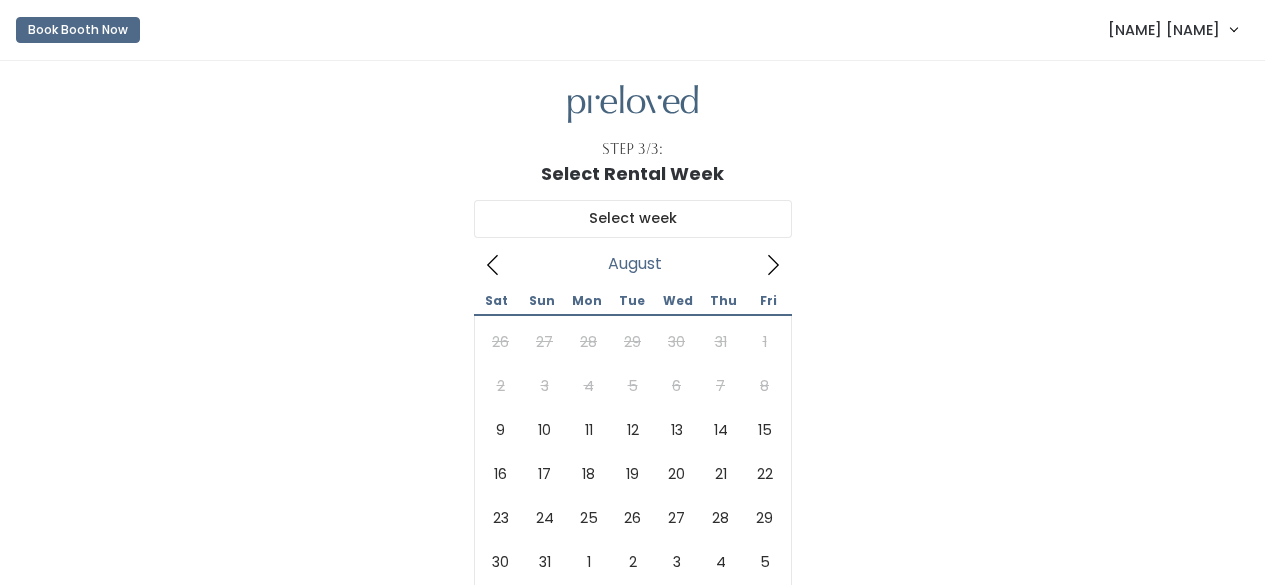 scroll, scrollTop: 0, scrollLeft: 0, axis: both 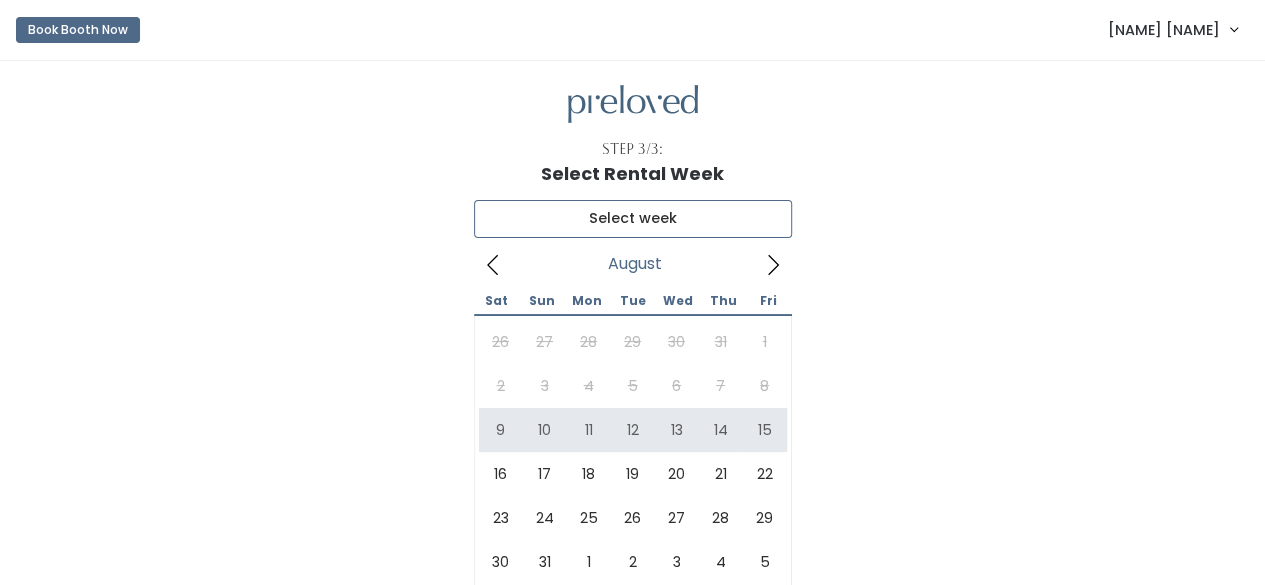type on "[MONTH] [NUMBER] to [MONTH] [NUMBER]" 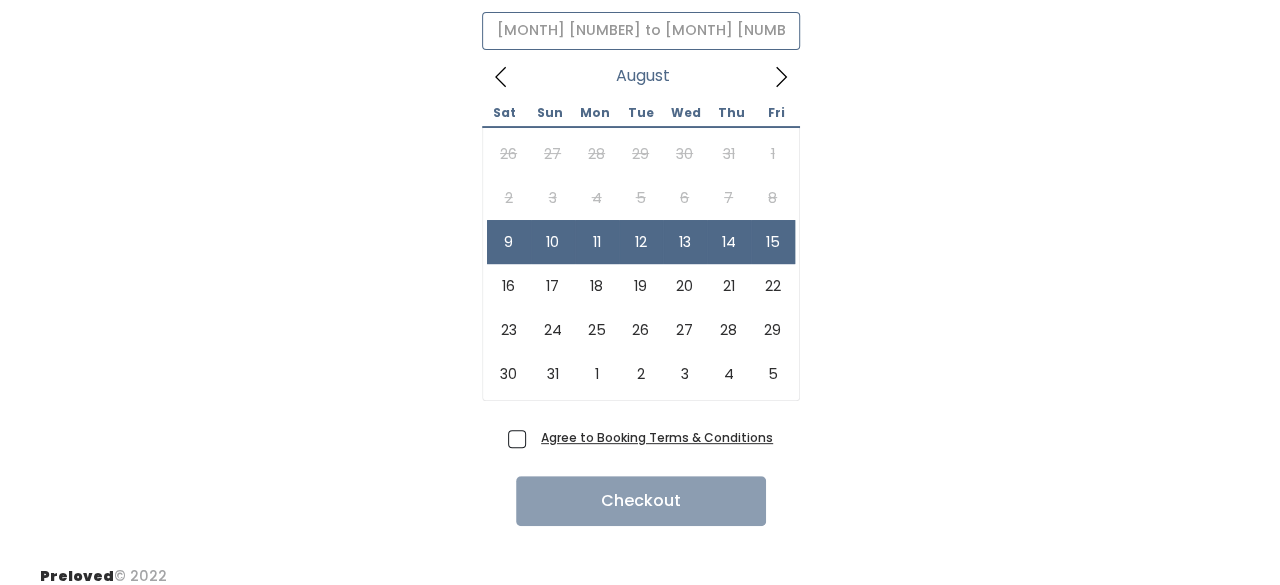 scroll, scrollTop: 200, scrollLeft: 0, axis: vertical 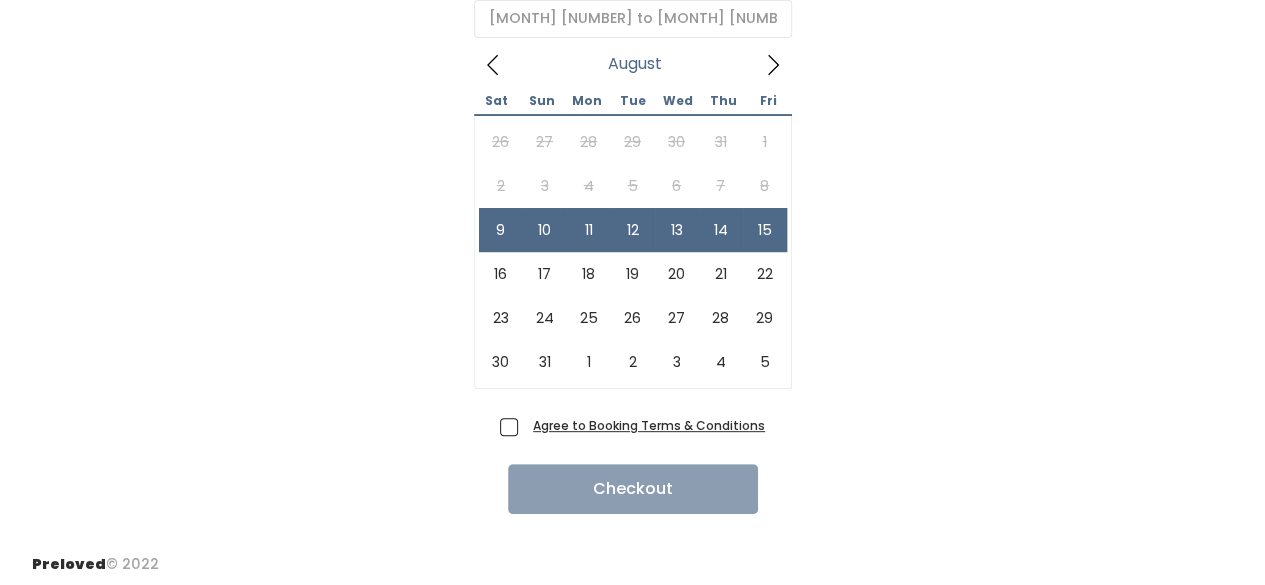 click on "Agree to Booking Terms & Conditions" at bounding box center [645, 425] 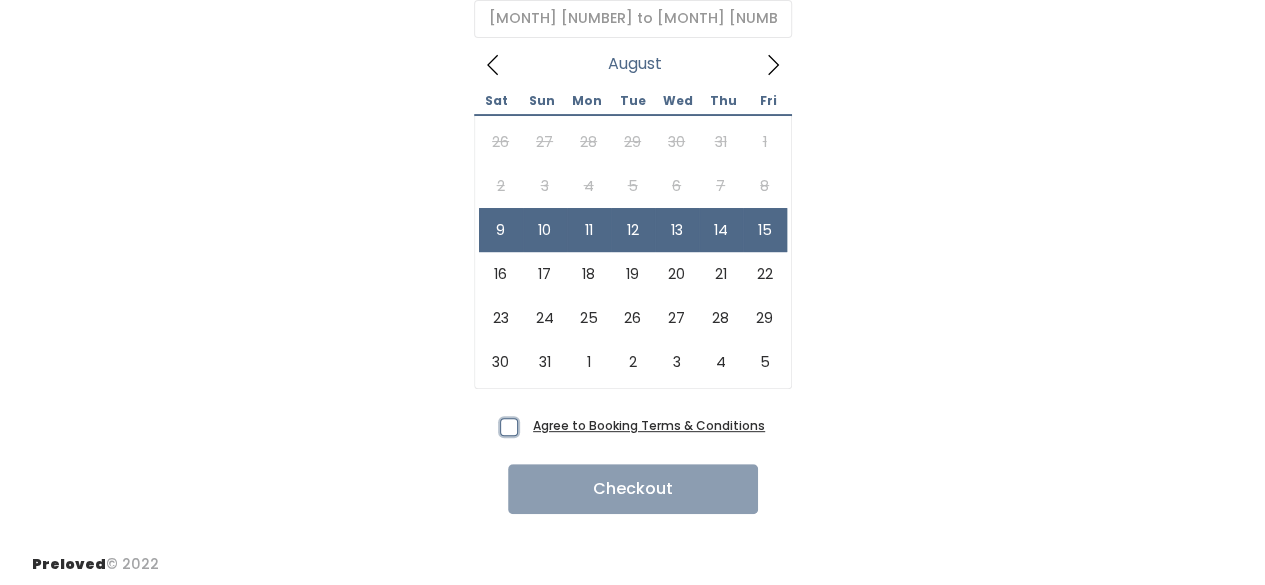 click on "Agree to Booking Terms & Conditions" at bounding box center (531, 421) 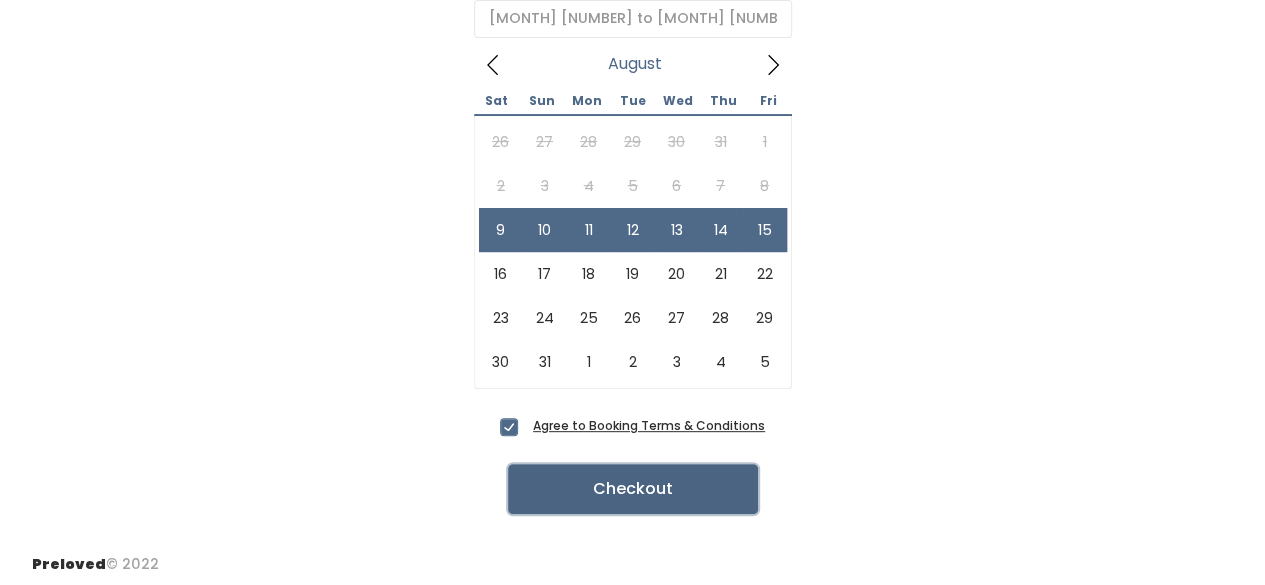 click on "Checkout" at bounding box center (633, 489) 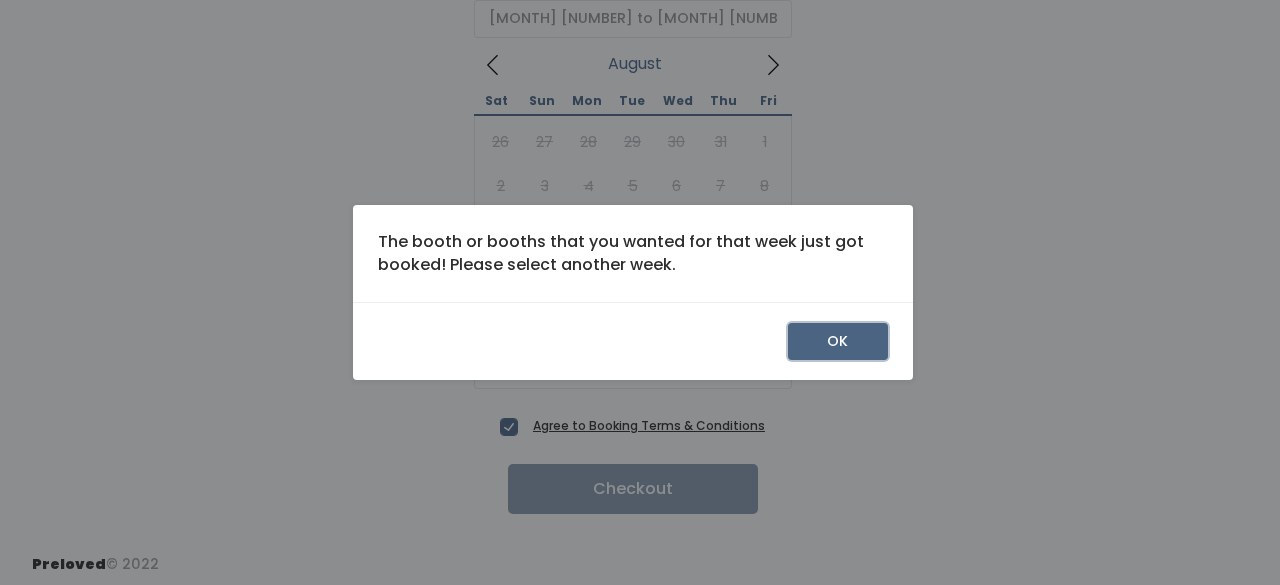 click on "OK" at bounding box center (838, 342) 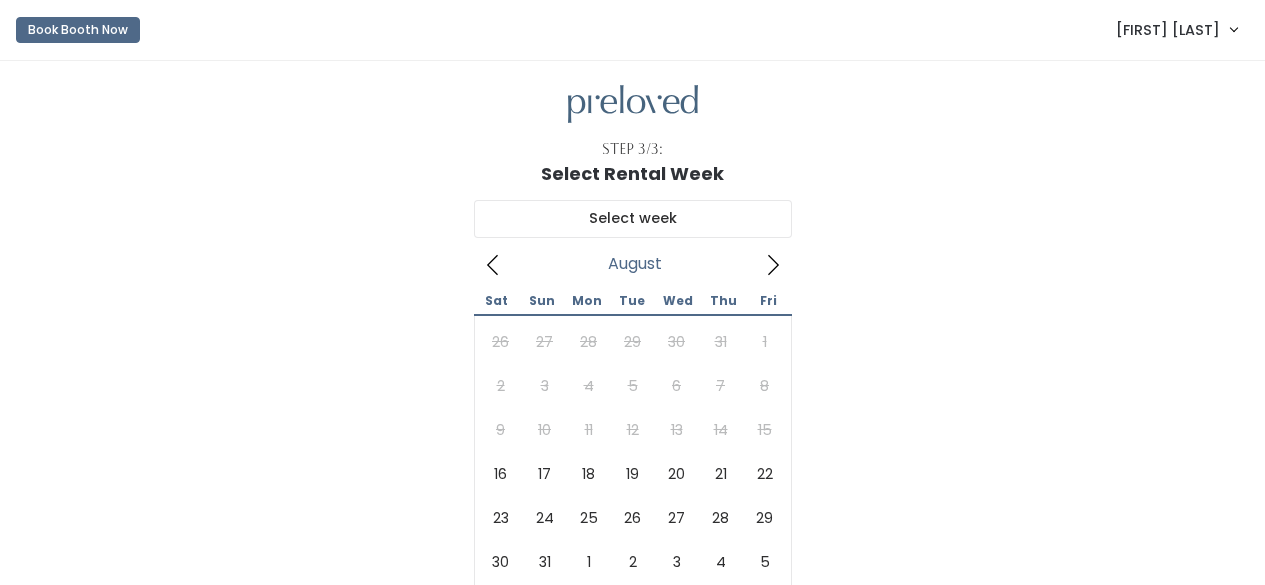 scroll, scrollTop: 200, scrollLeft: 0, axis: vertical 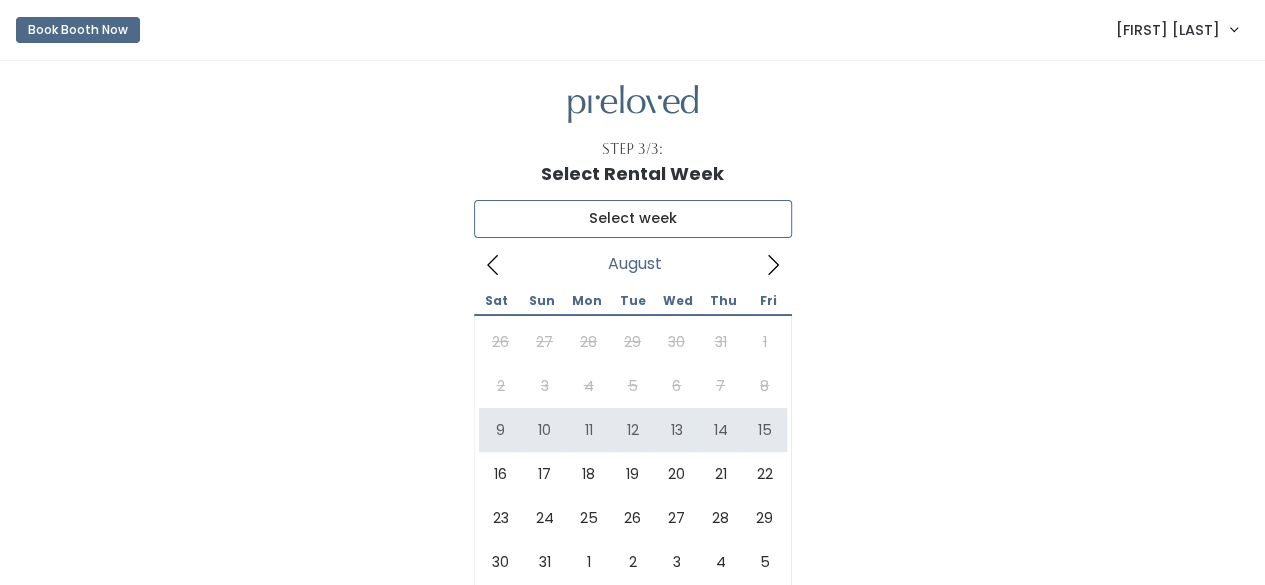 type on "[MONTH] [NUMBER] to [MONTH] [NUMBER]" 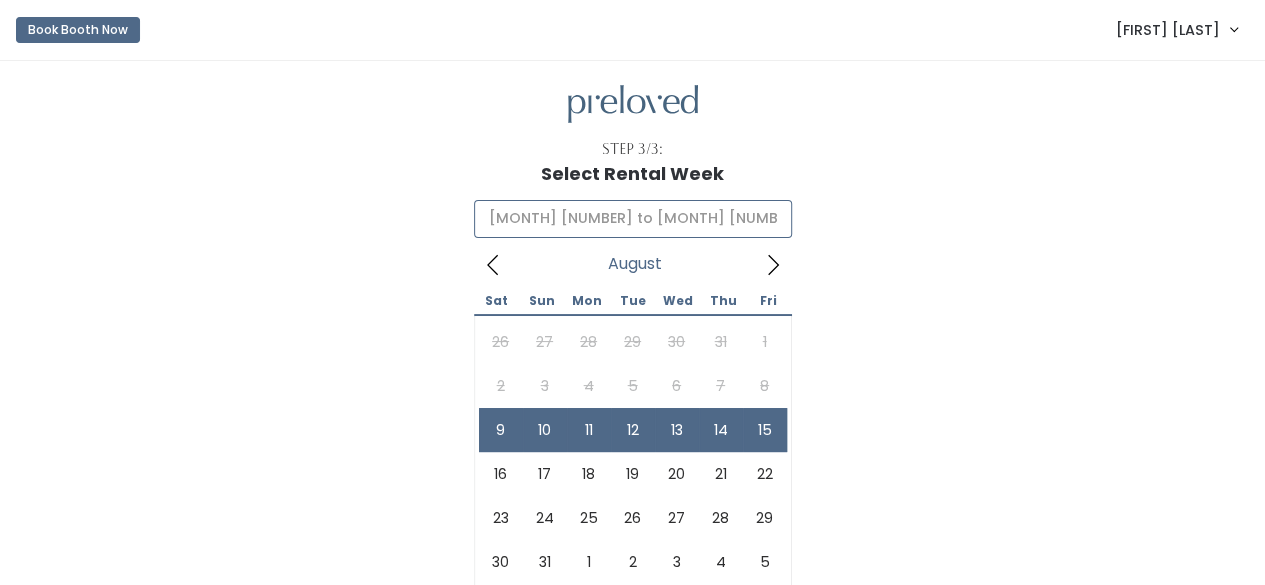 drag, startPoint x: 808, startPoint y: 417, endPoint x: 830, endPoint y: 417, distance: 22 